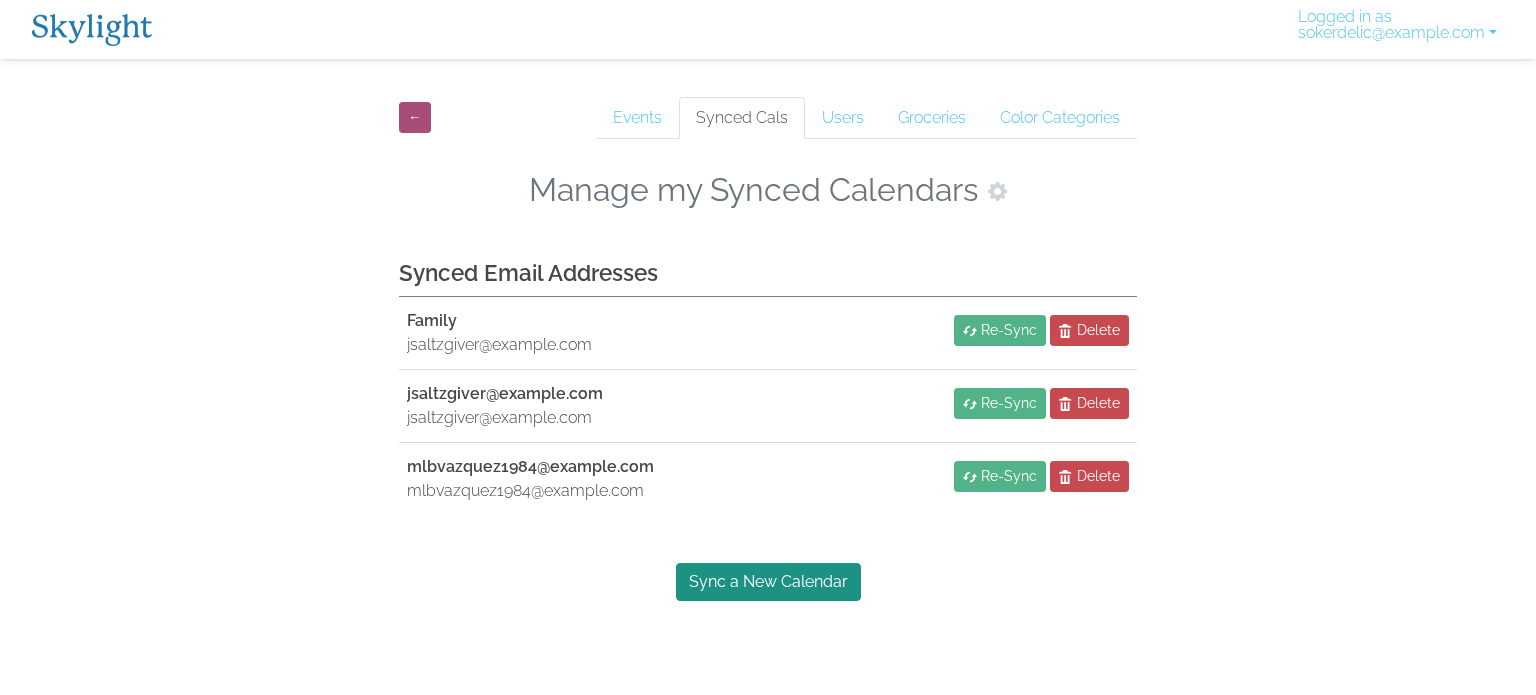 scroll, scrollTop: 0, scrollLeft: 0, axis: both 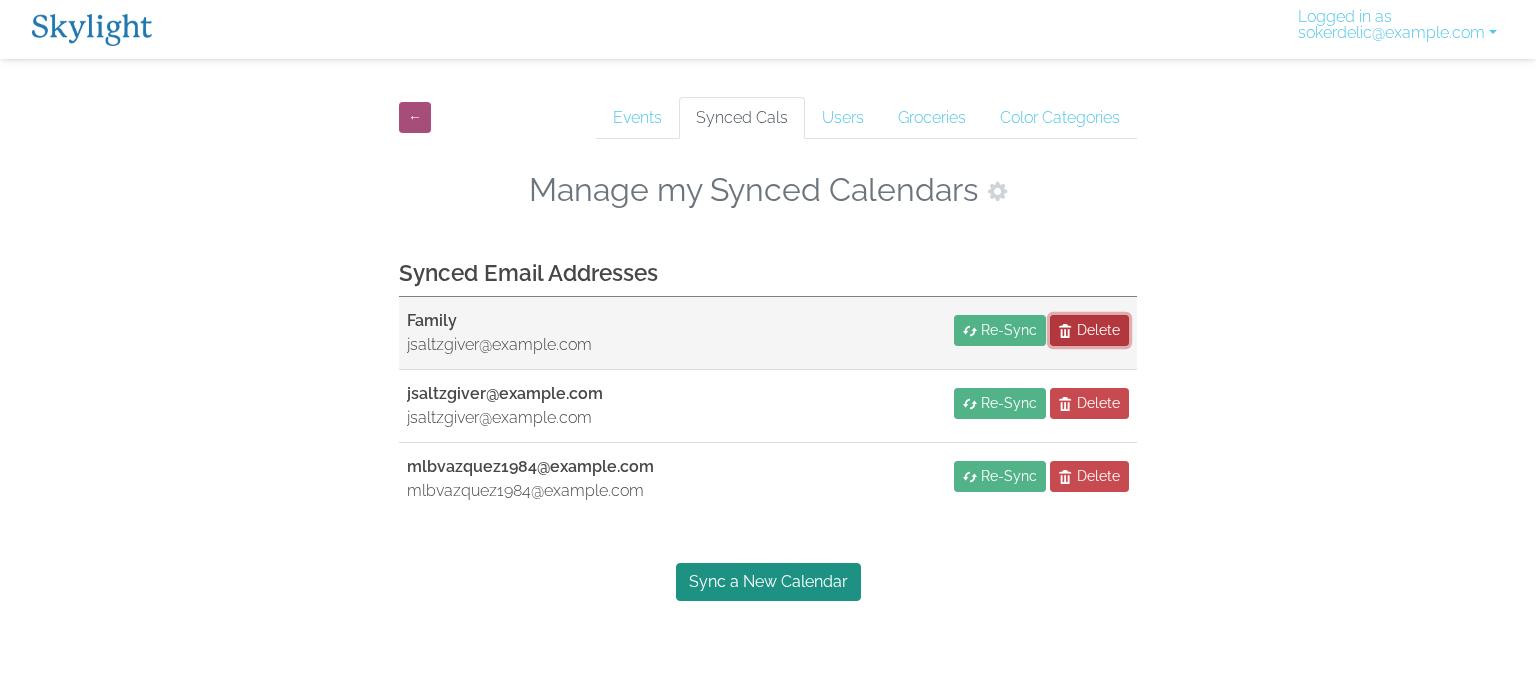click on "Delete" at bounding box center [1098, 330] 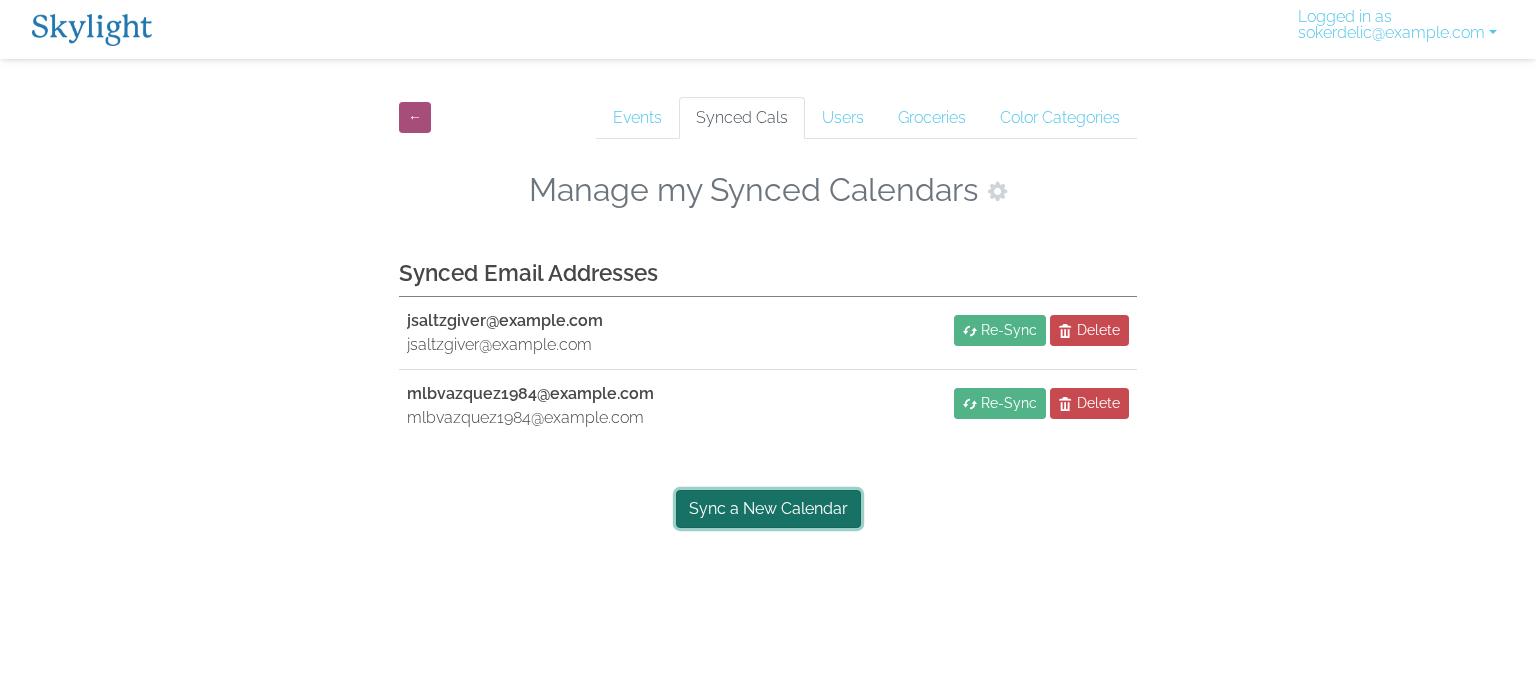 click on "Sync a New Calendar" at bounding box center [768, 509] 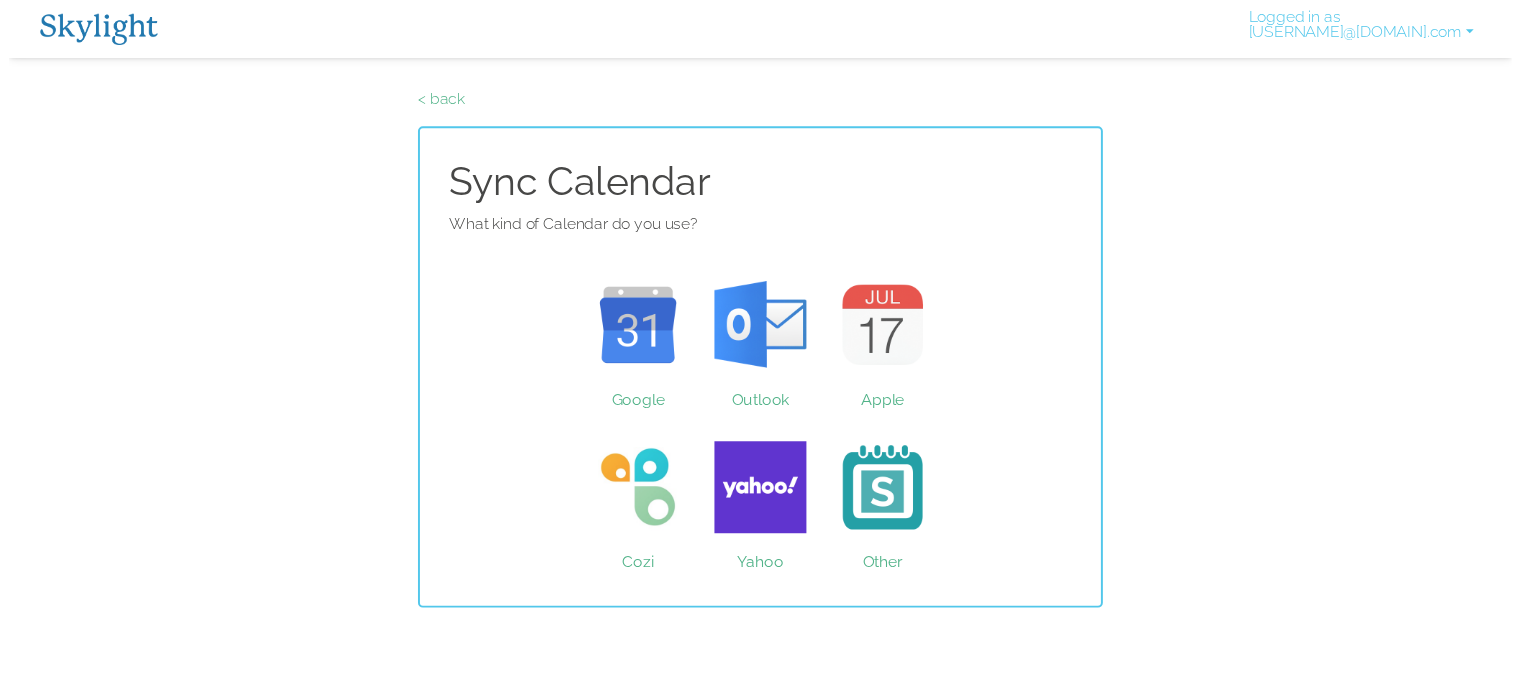 scroll, scrollTop: 0, scrollLeft: 0, axis: both 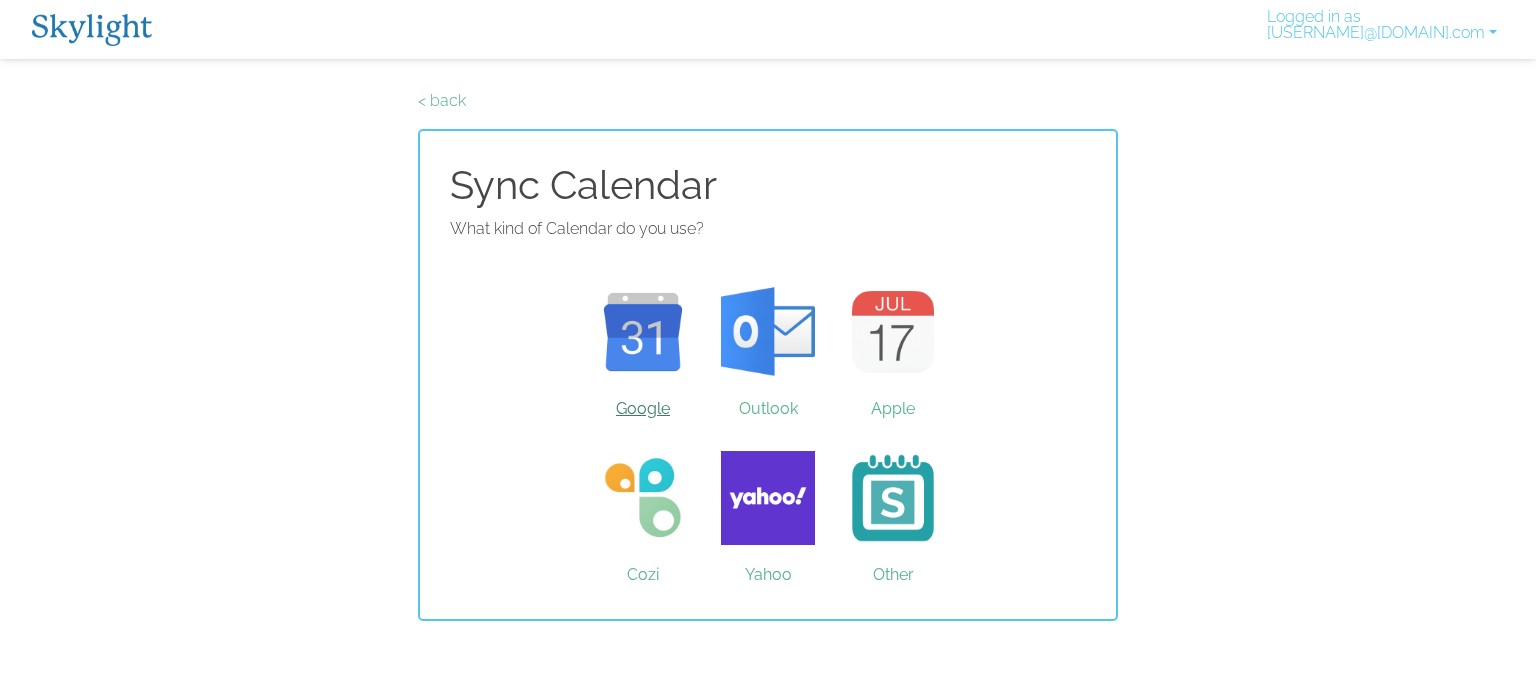 click on "Google" at bounding box center [643, 332] 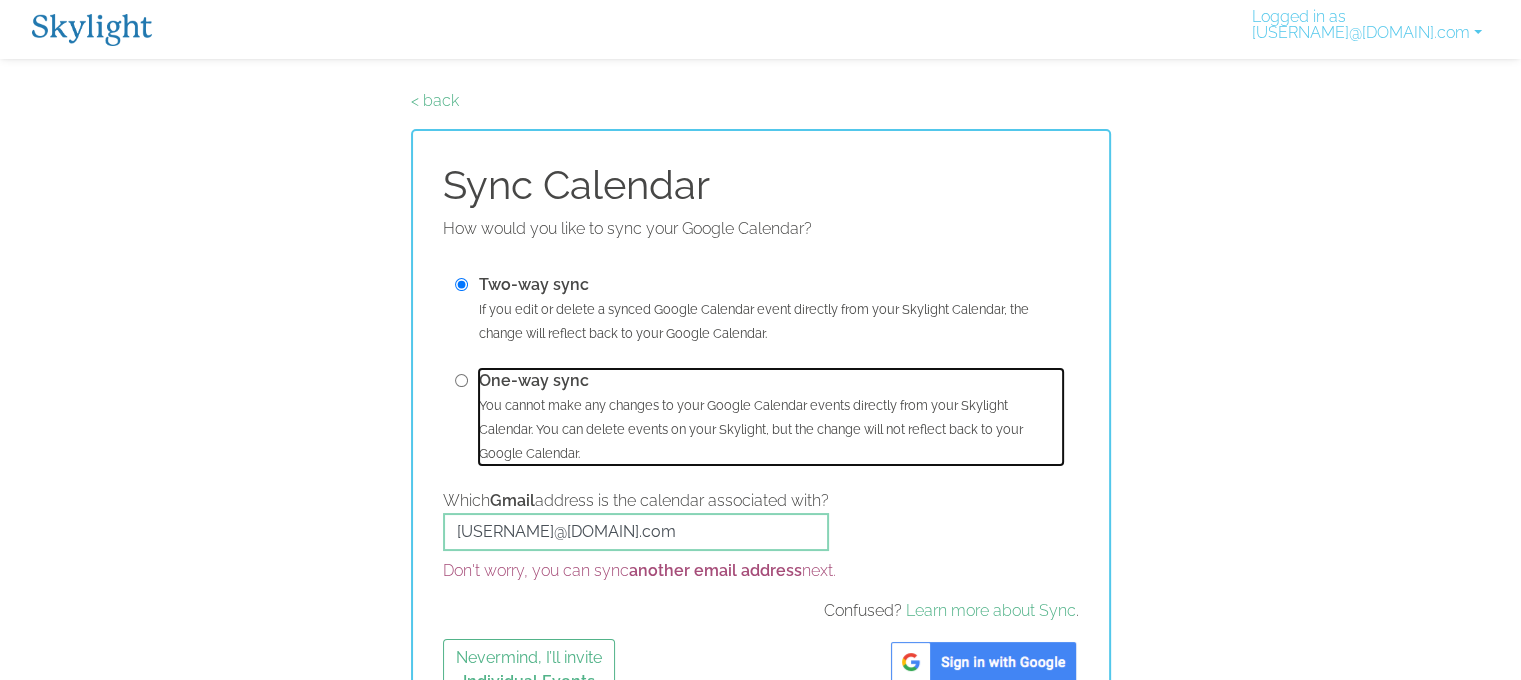 click on "You cannot make any changes to your Google Calendar events directly from your Skylight Calendar. You can delete events on your Skylight, but the change will not reflect back to your Google Calendar." at bounding box center (751, 429) 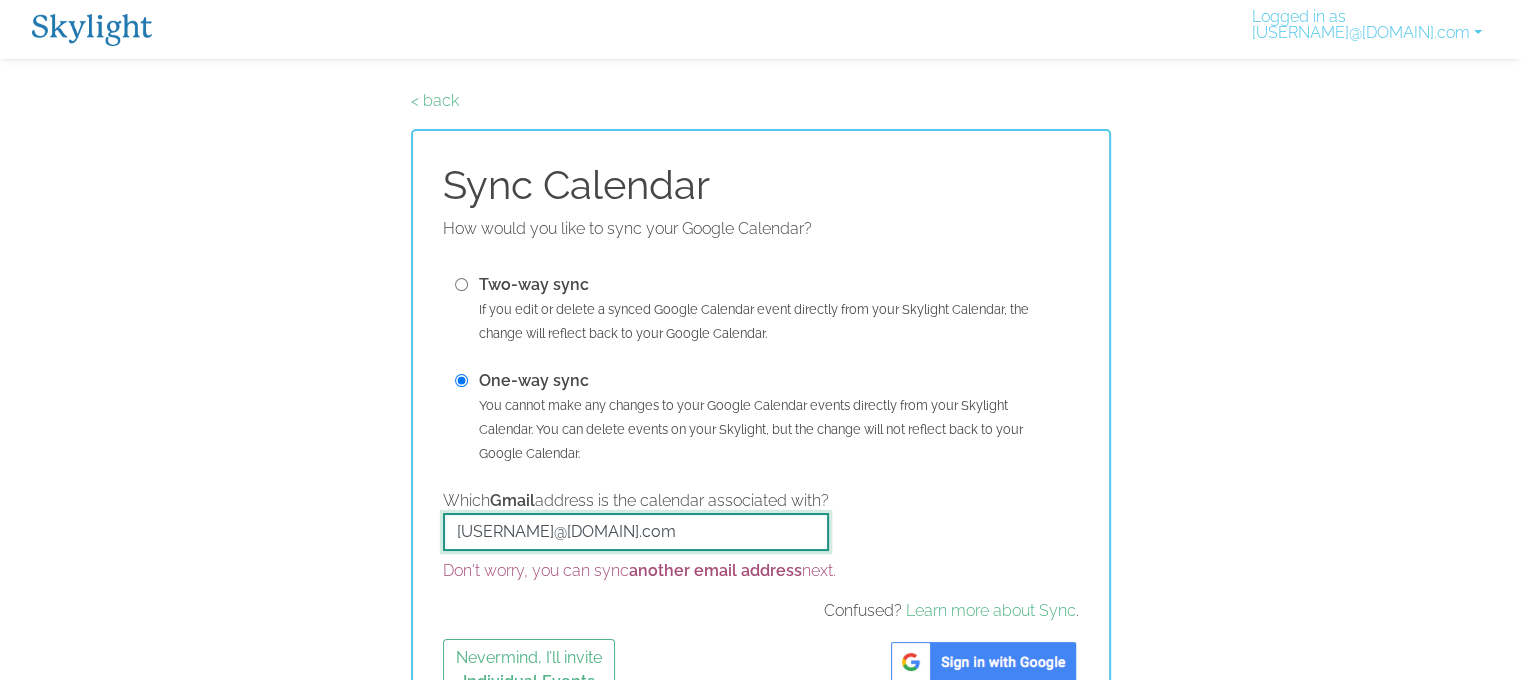 click on "[EMAIL]" at bounding box center (636, 532) 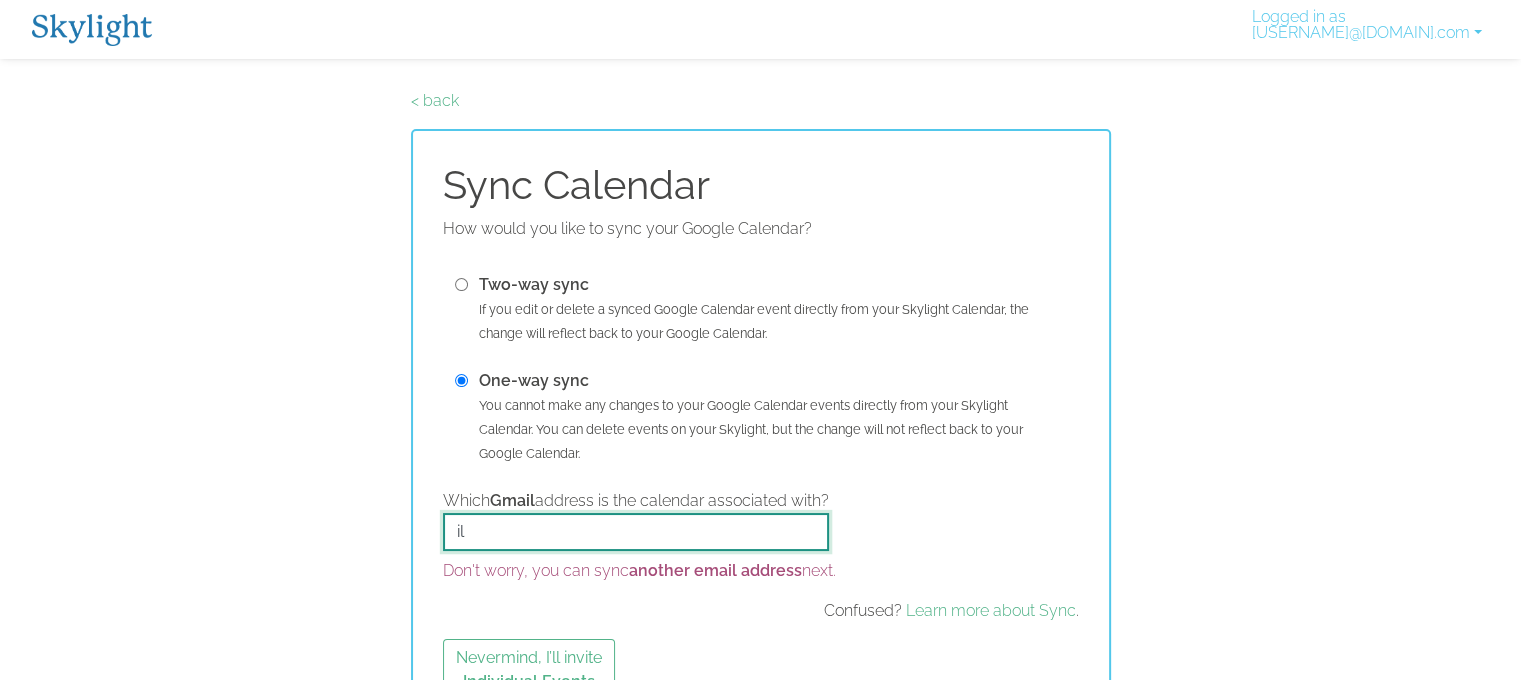type on "i" 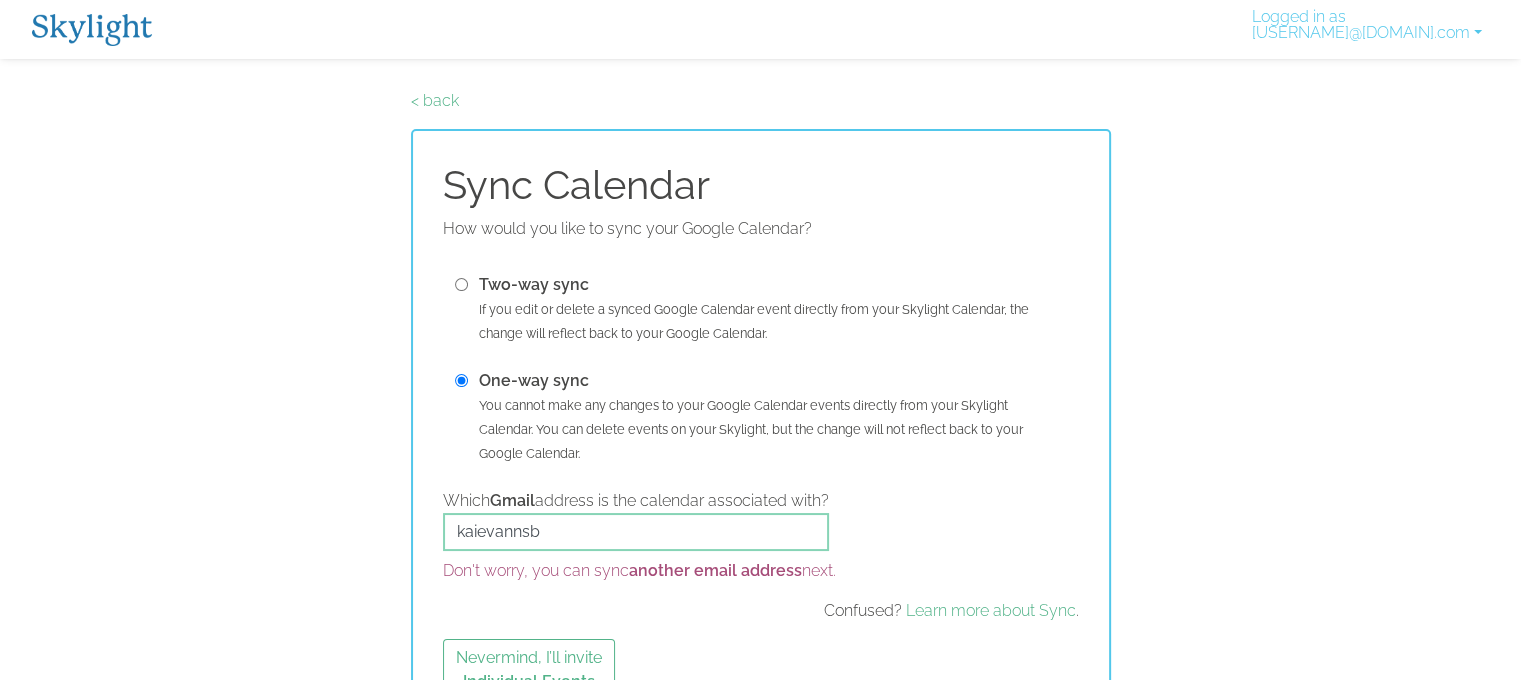 click on "Gmail" at bounding box center (512, 500) 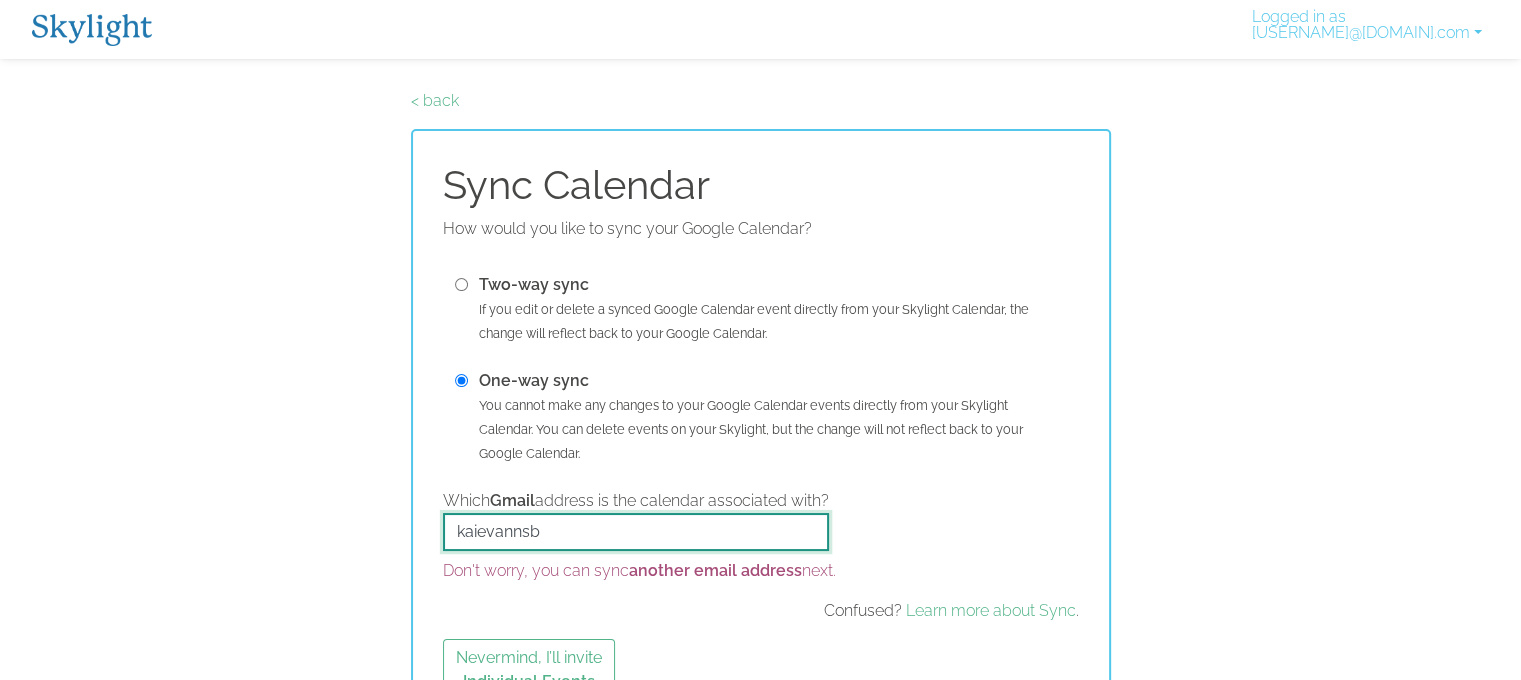 click on "kaievannsb" at bounding box center (636, 532) 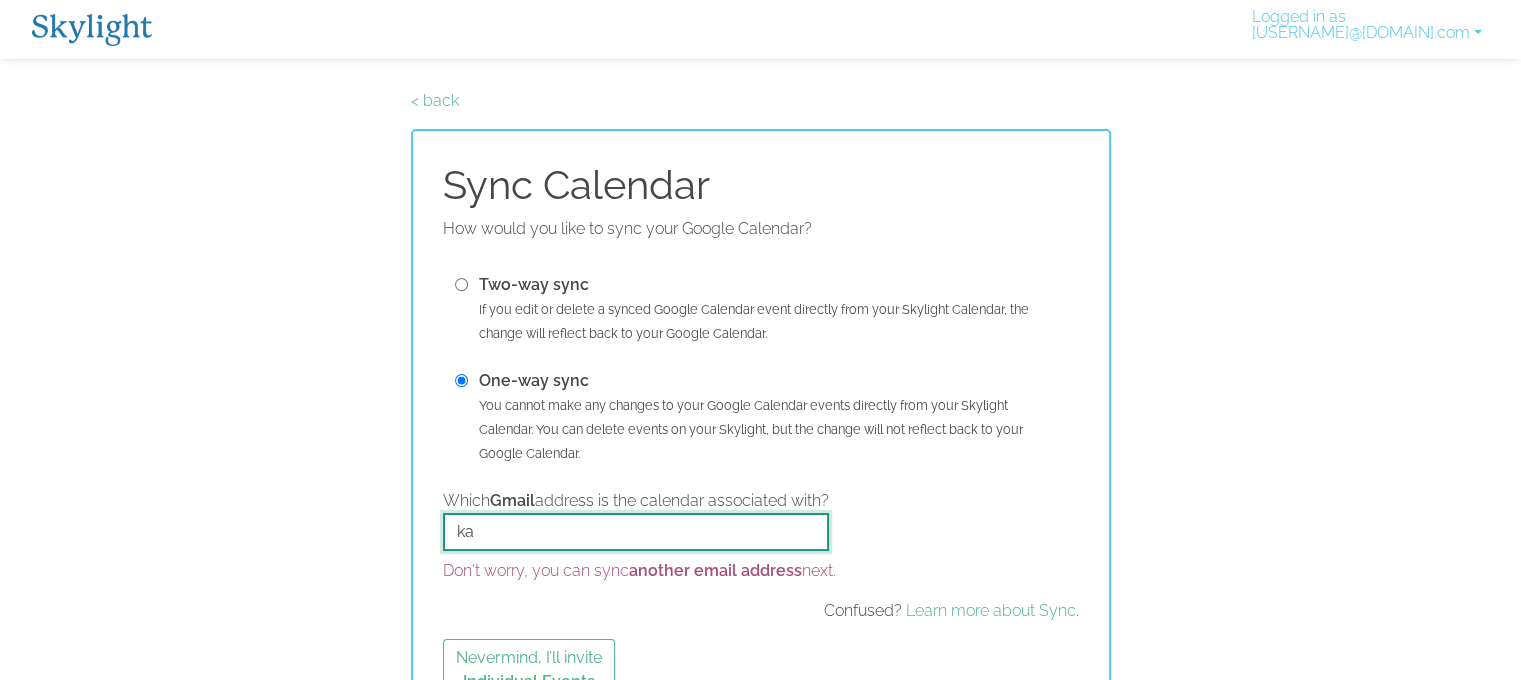 type on "k" 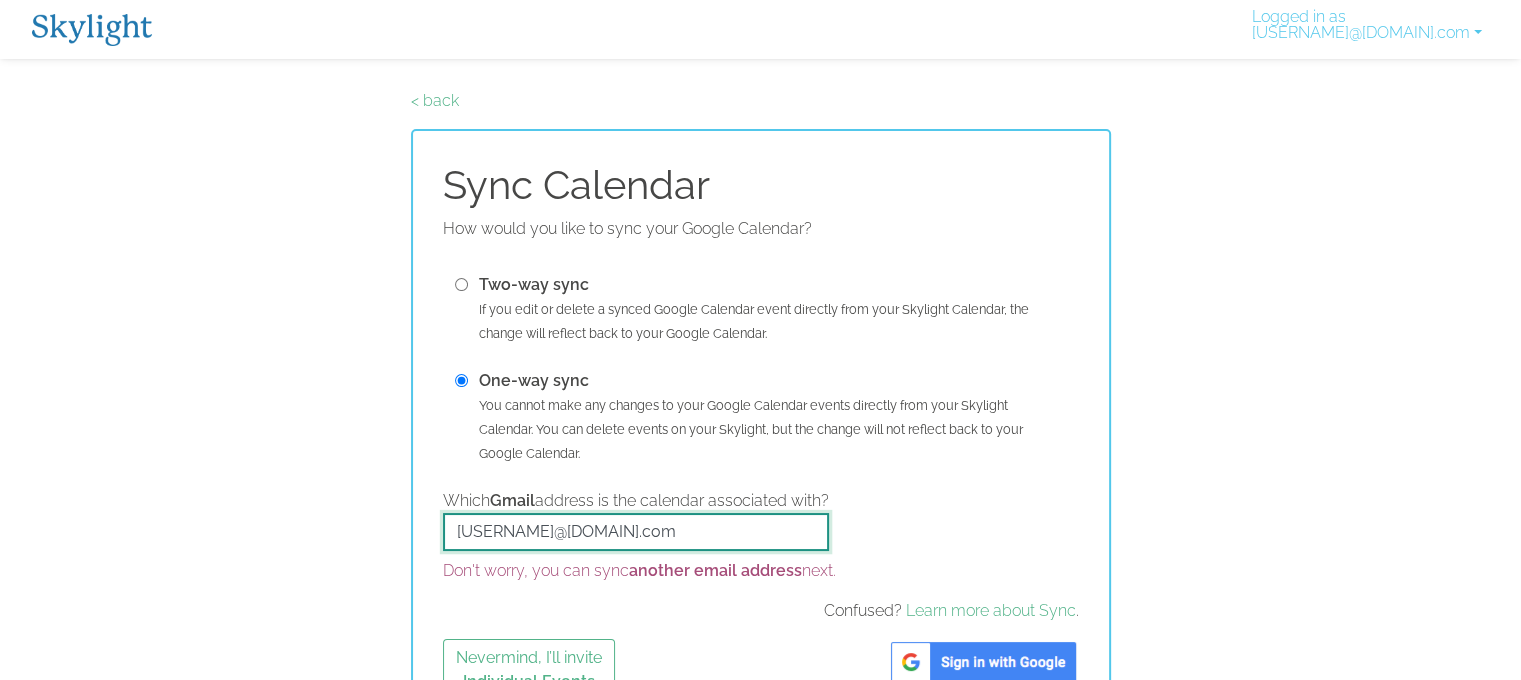 type on "[EMAIL]" 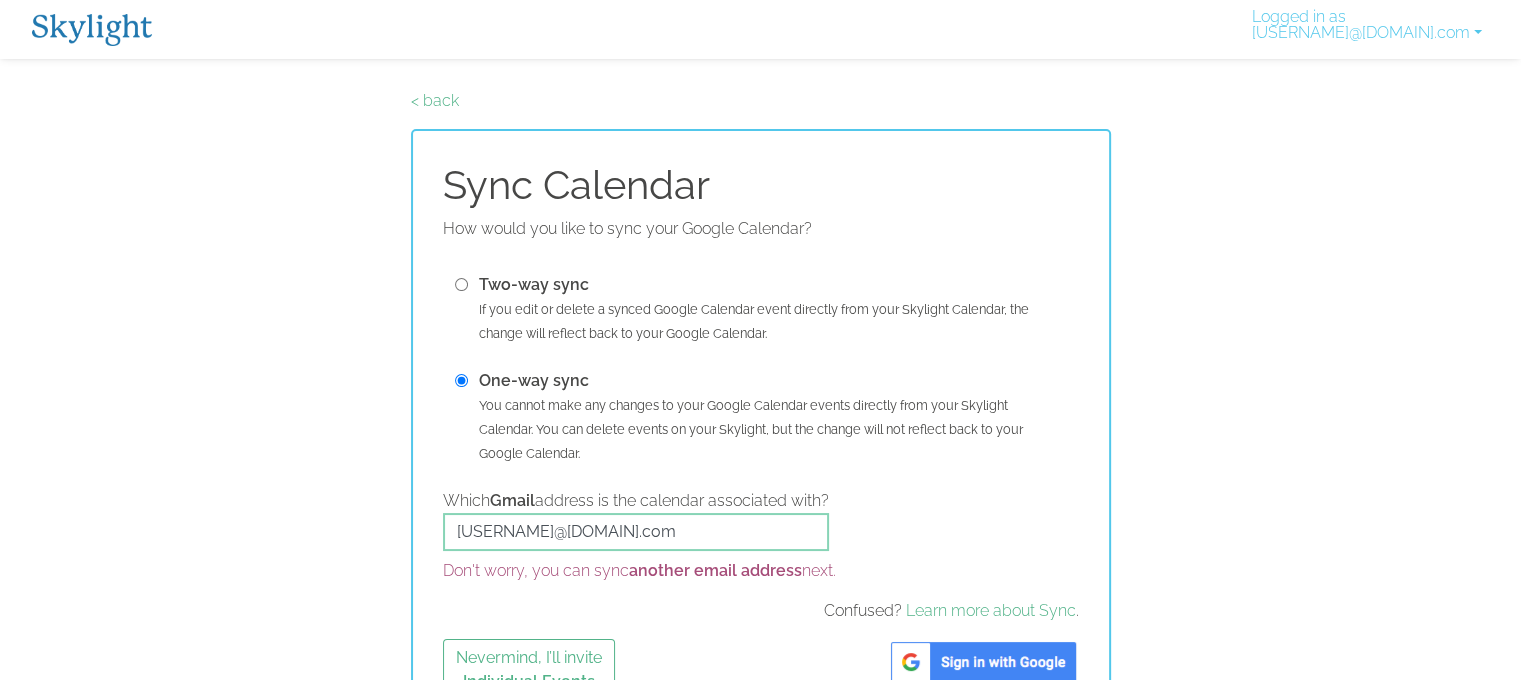 click at bounding box center (983, 662) 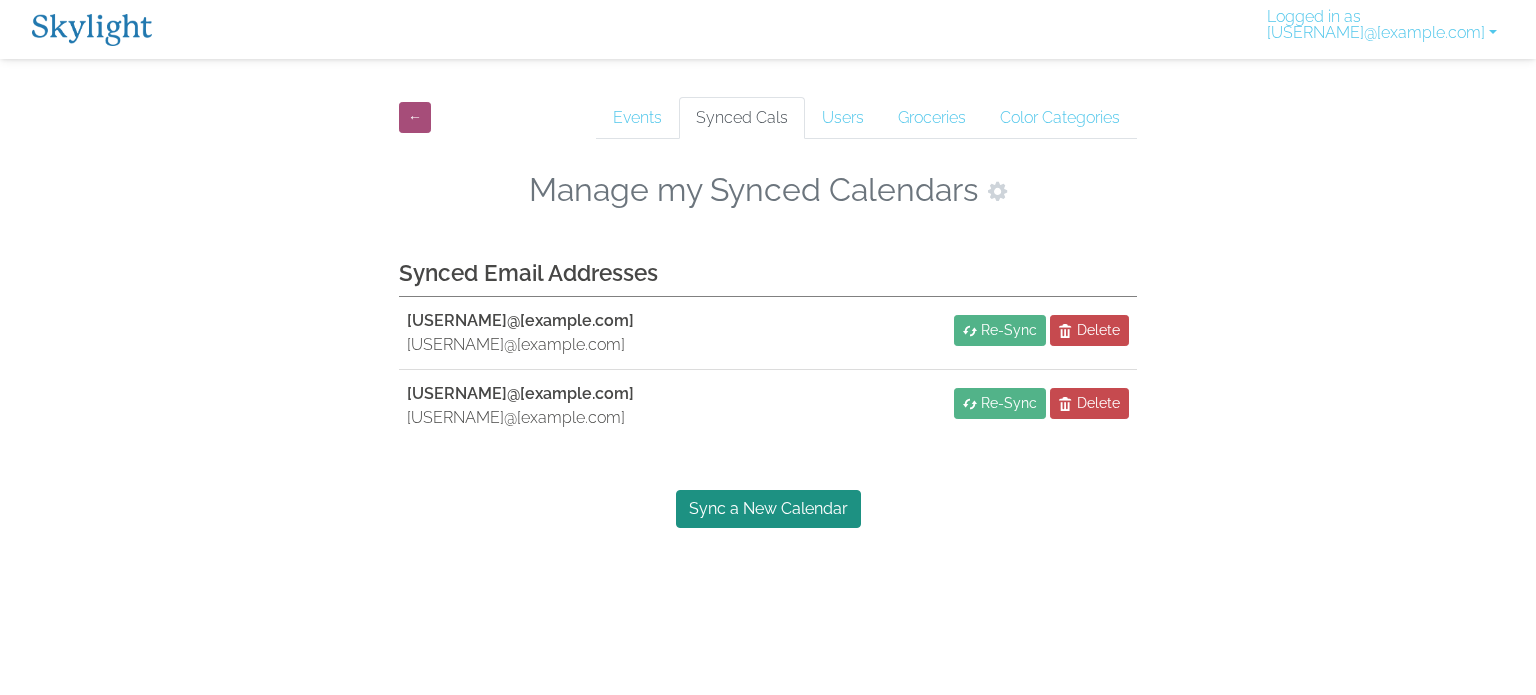 scroll, scrollTop: 0, scrollLeft: 0, axis: both 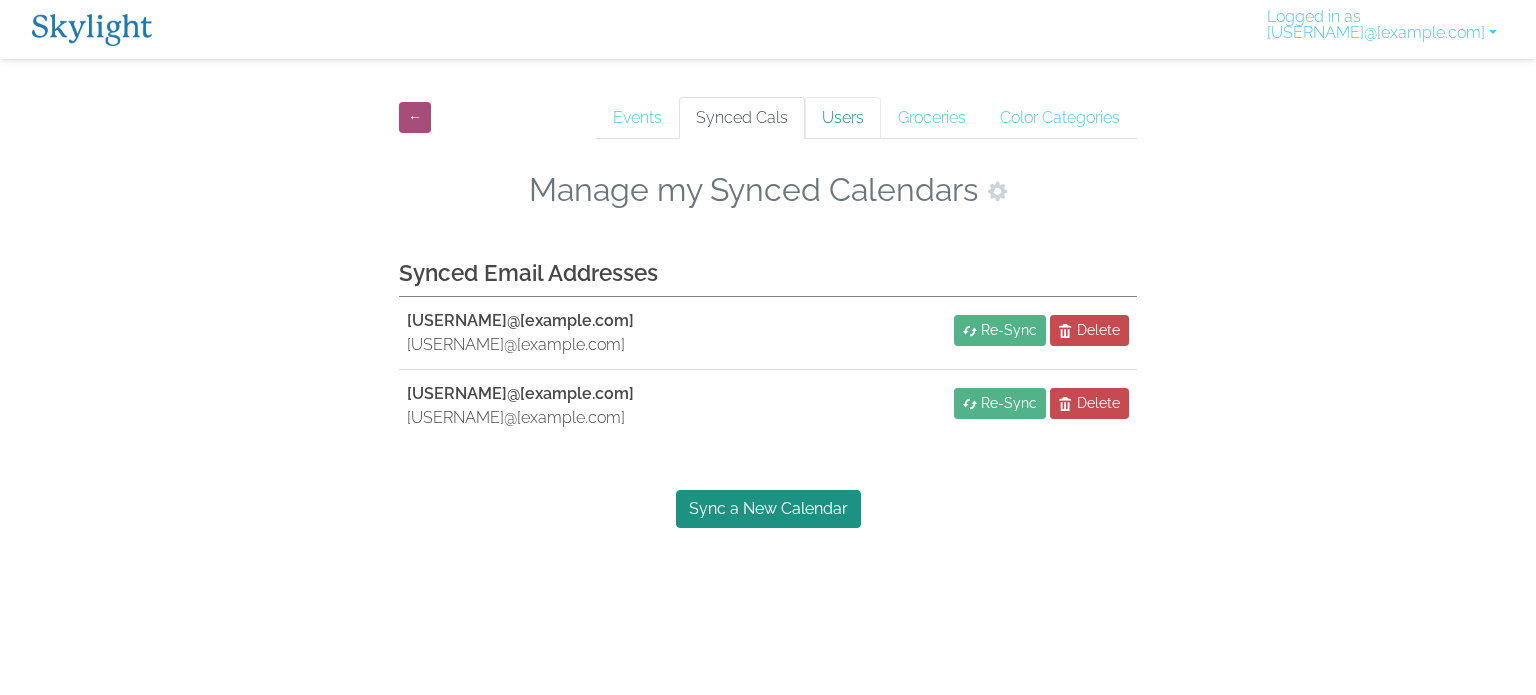 click on "Users" at bounding box center (843, 118) 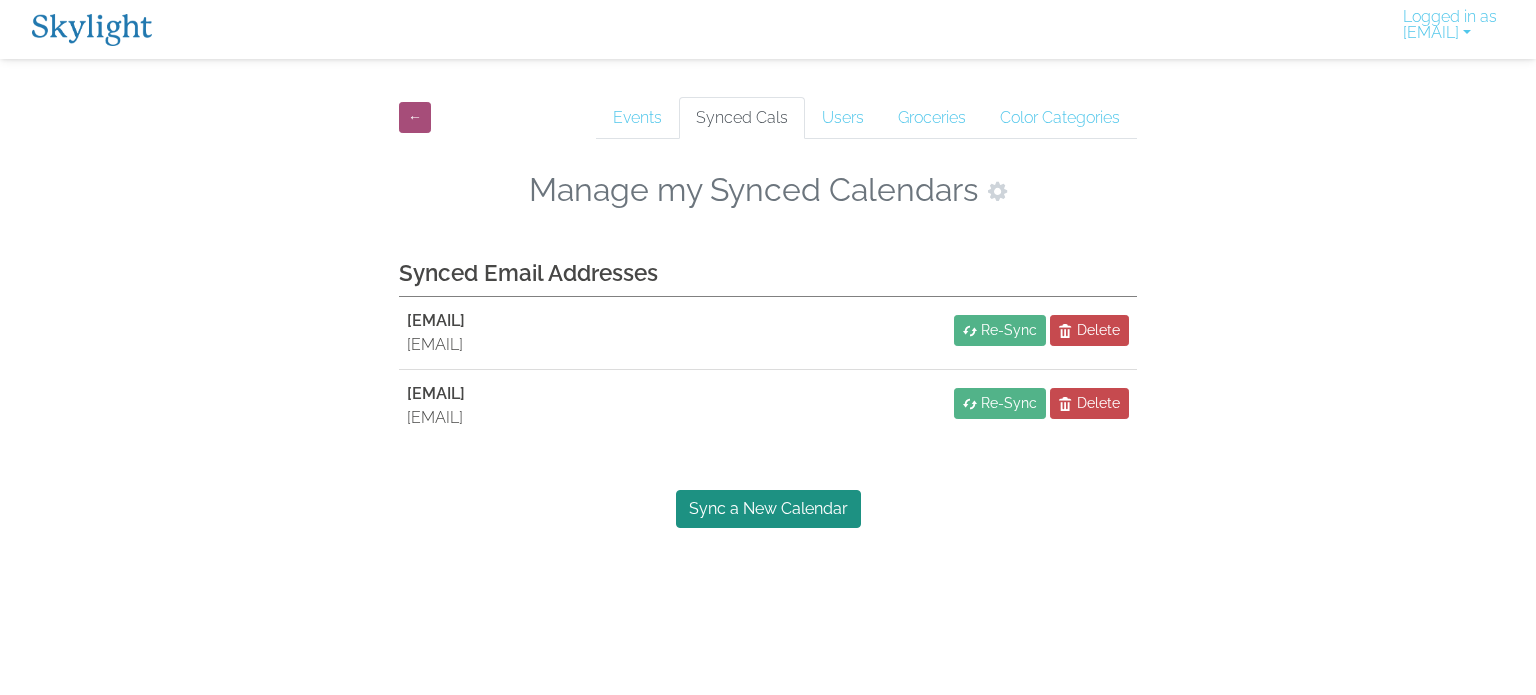 scroll, scrollTop: 0, scrollLeft: 0, axis: both 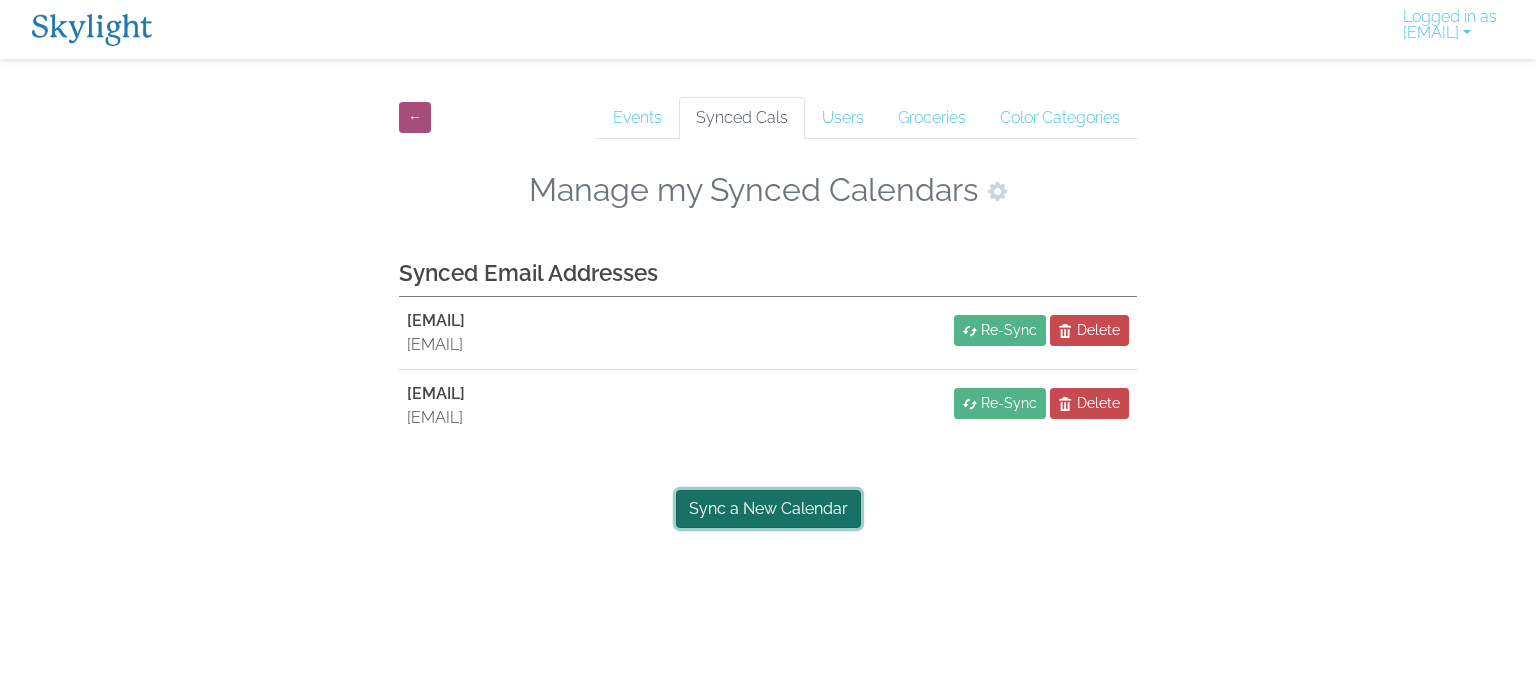 click on "Sync a New Calendar" at bounding box center [768, 509] 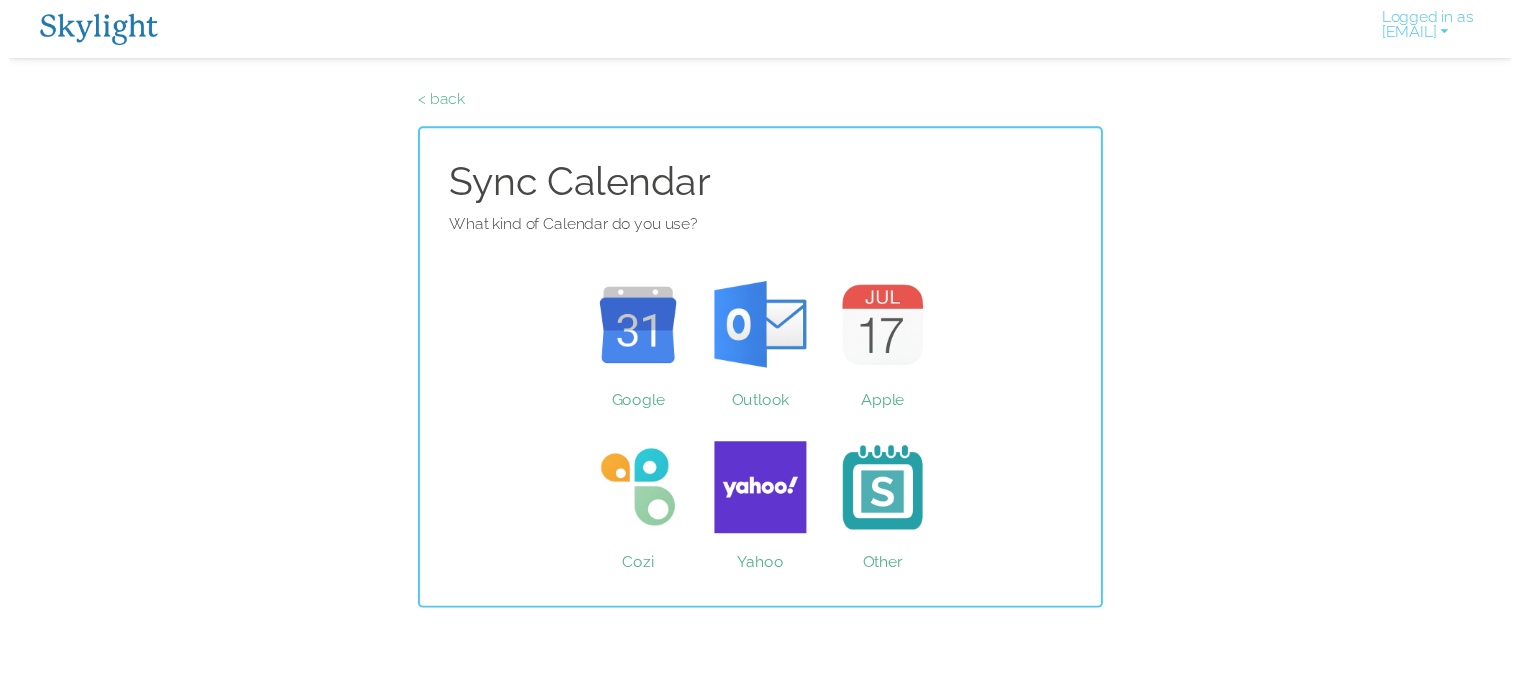 scroll, scrollTop: 0, scrollLeft: 0, axis: both 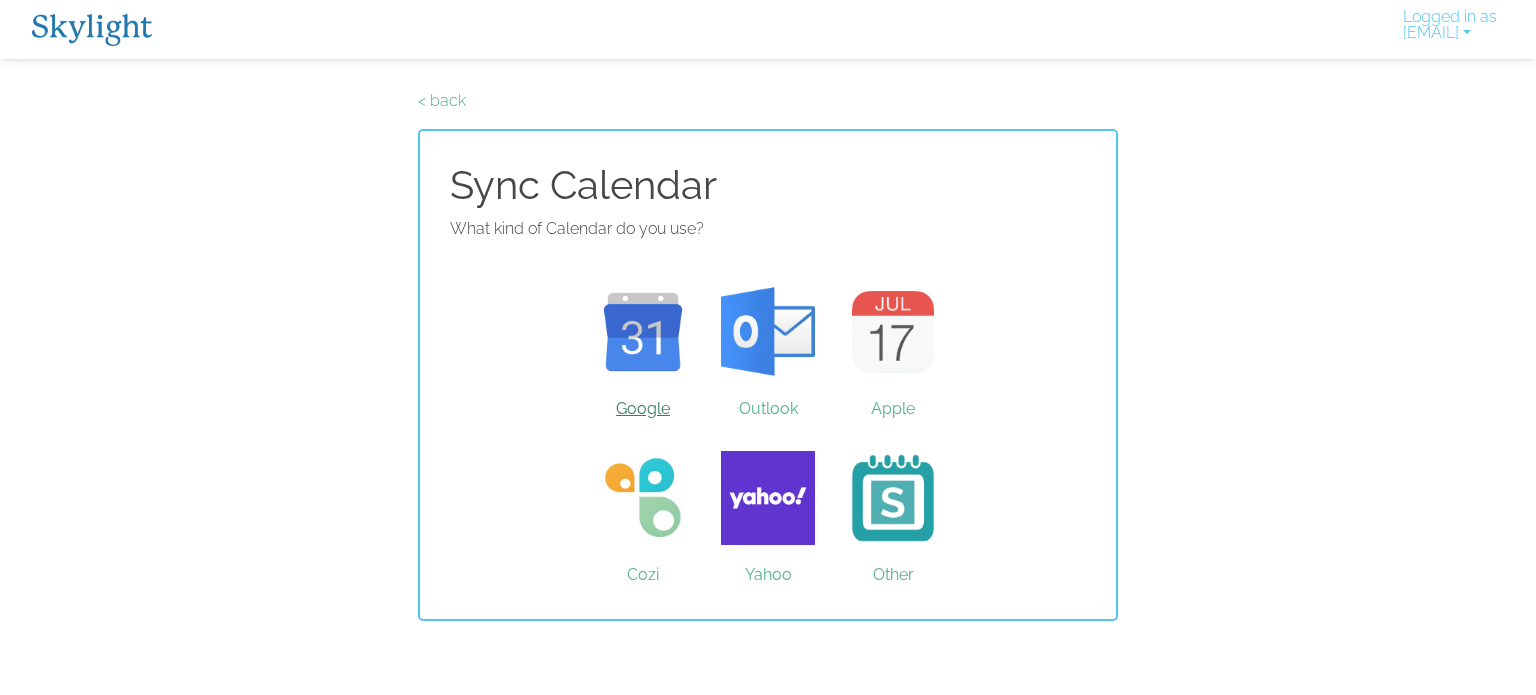click on "Google" at bounding box center (643, 332) 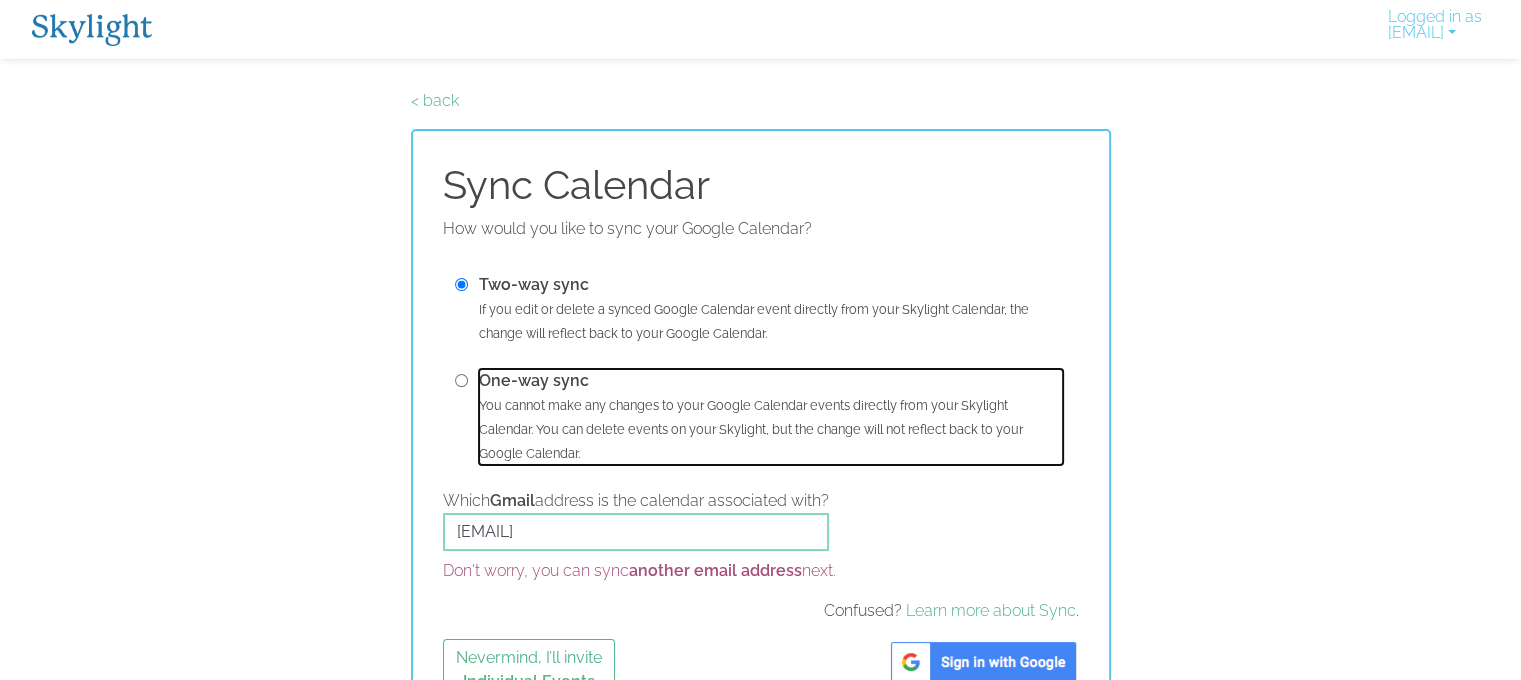 click on "One-way sync" at bounding box center (534, 380) 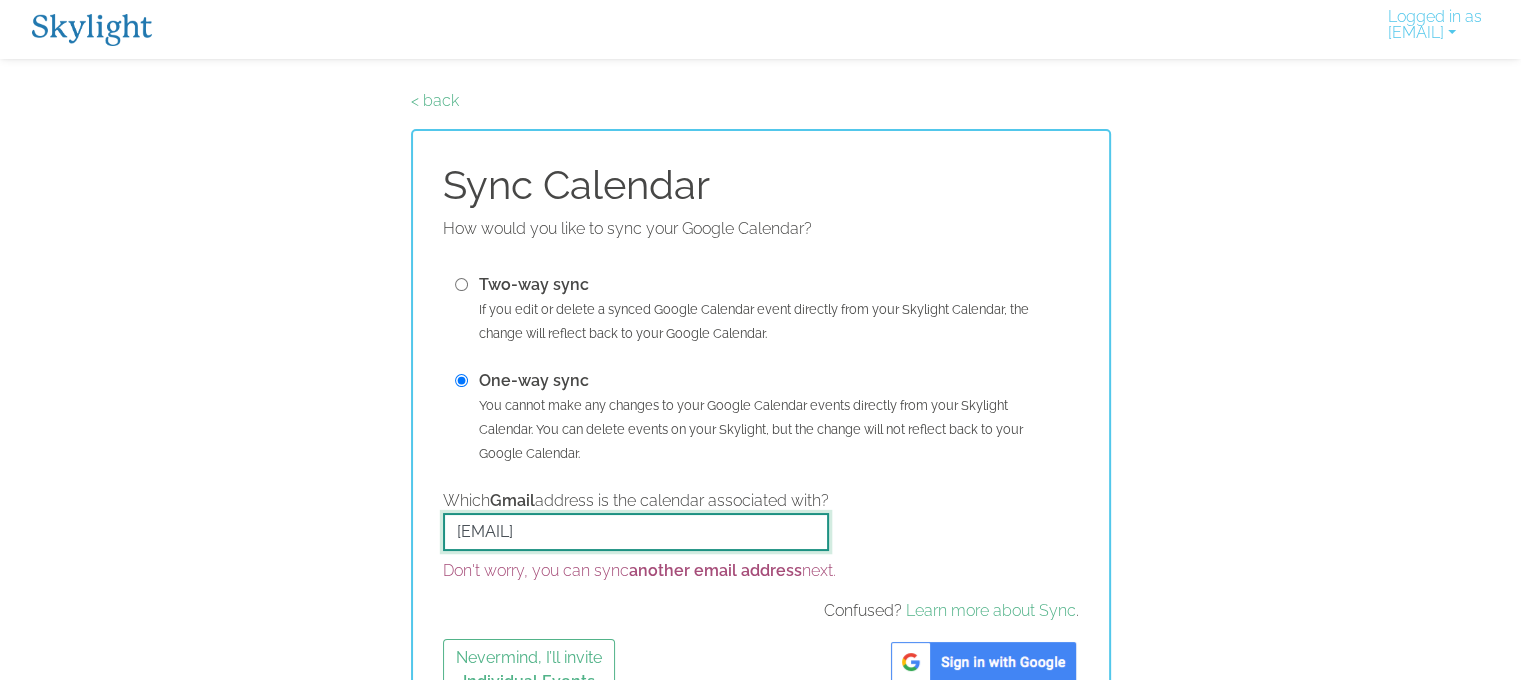 drag, startPoint x: 652, startPoint y: 530, endPoint x: 380, endPoint y: 511, distance: 272.66278 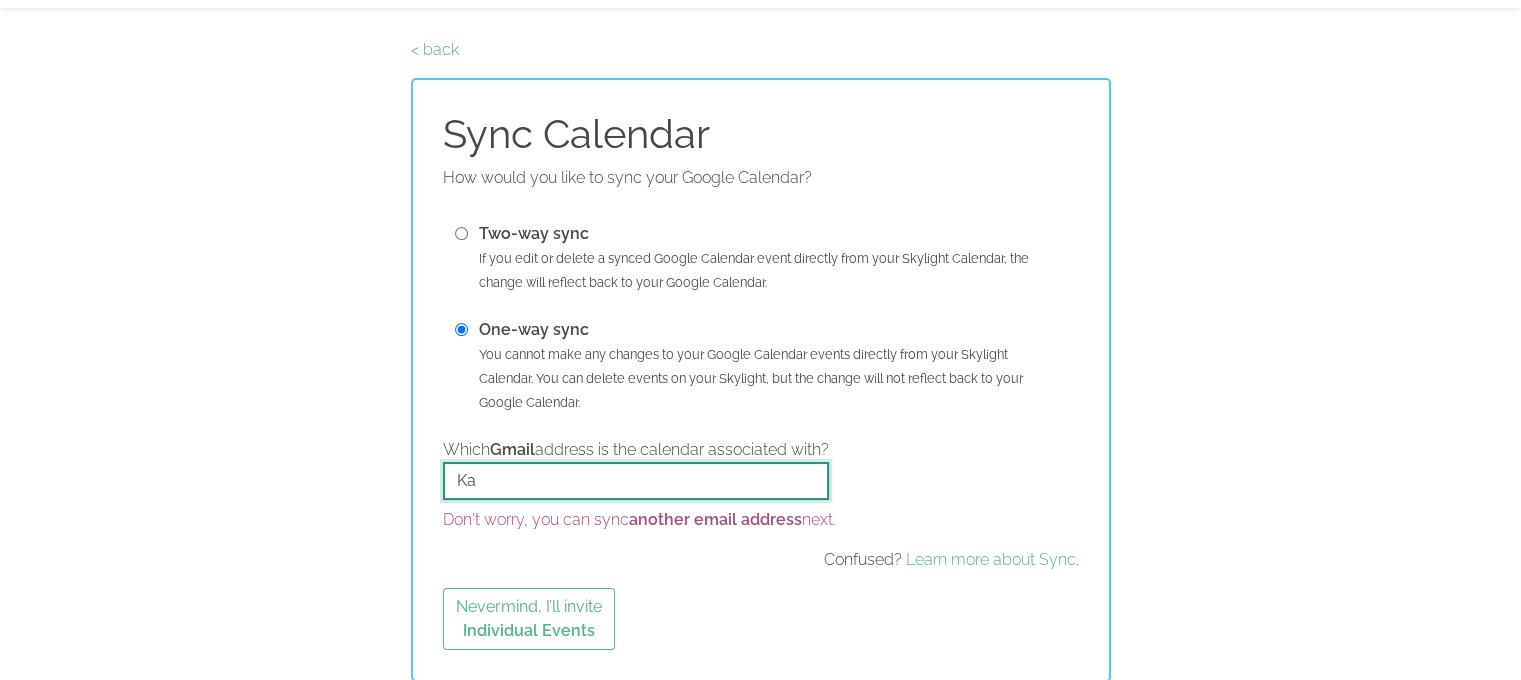type on "K" 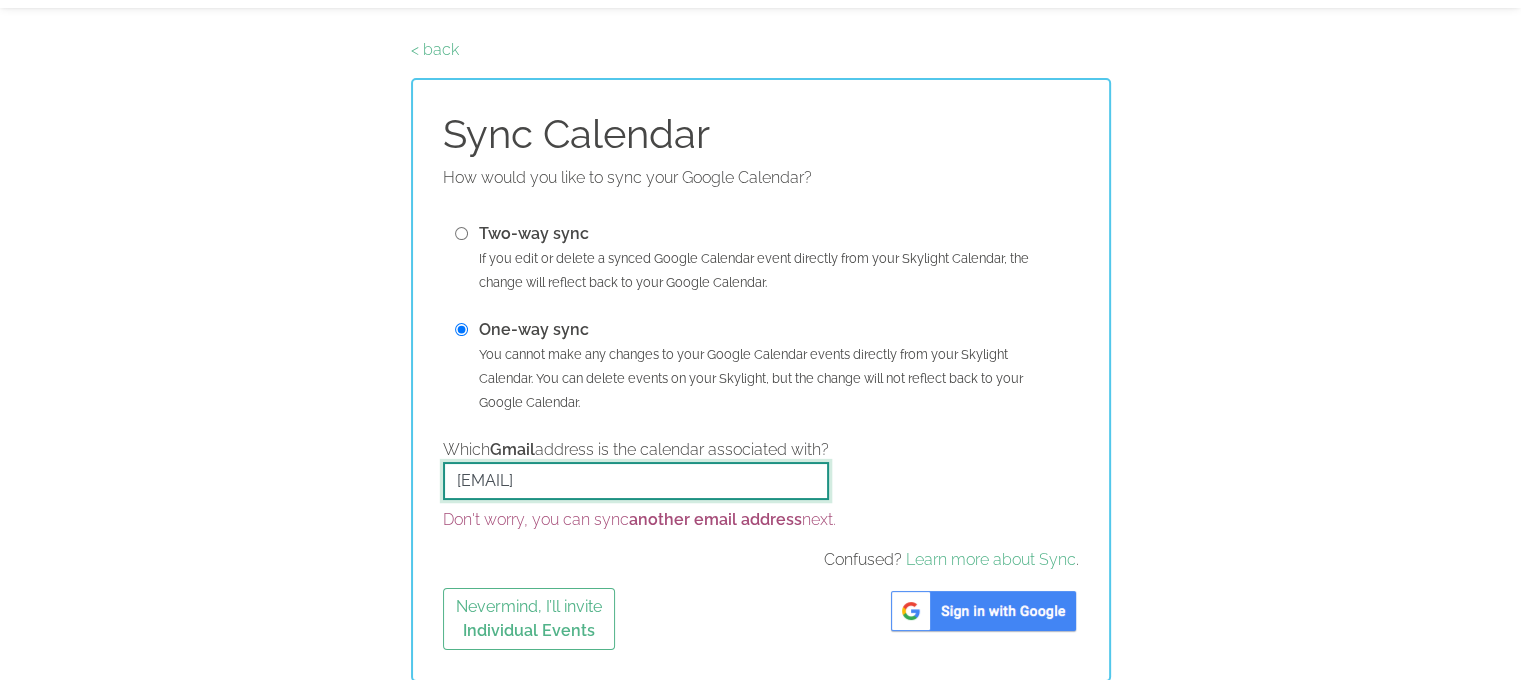 type on "[EMAIL]" 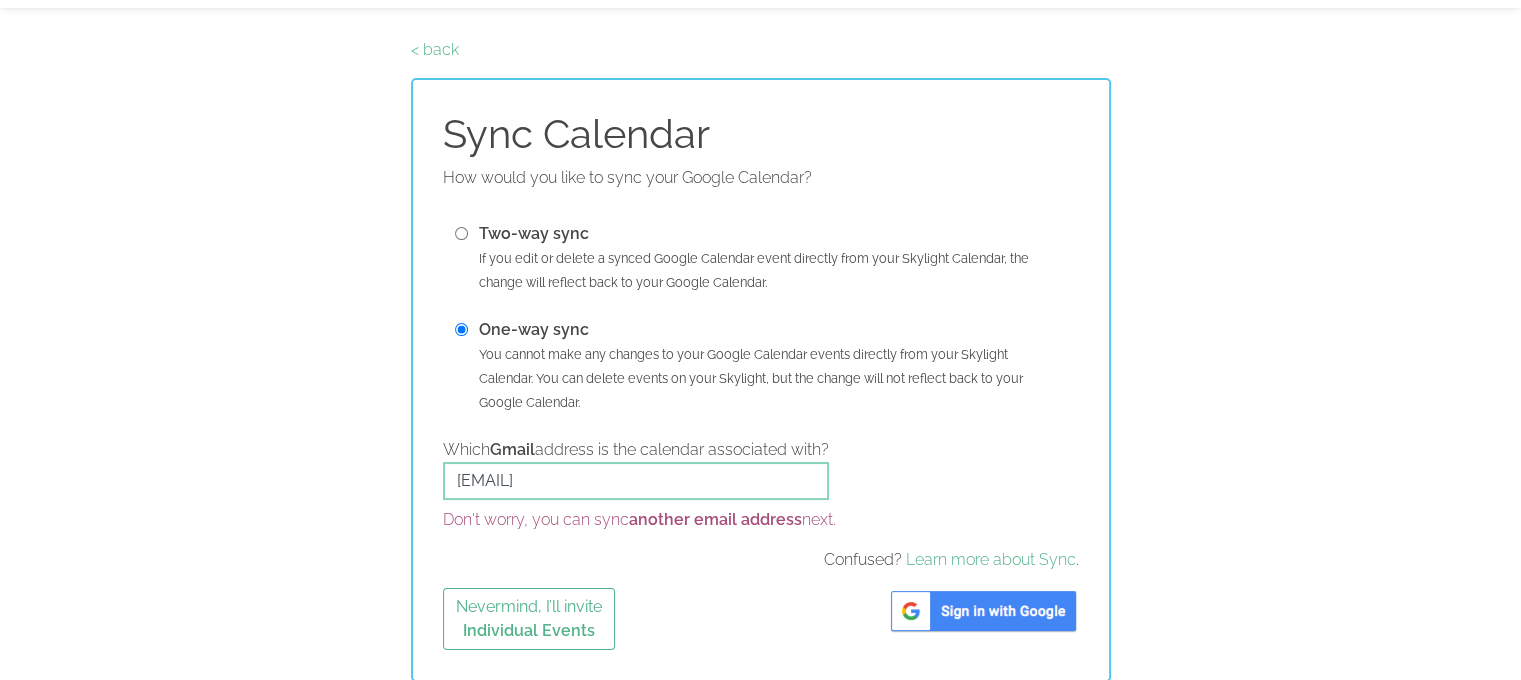 click at bounding box center (983, 611) 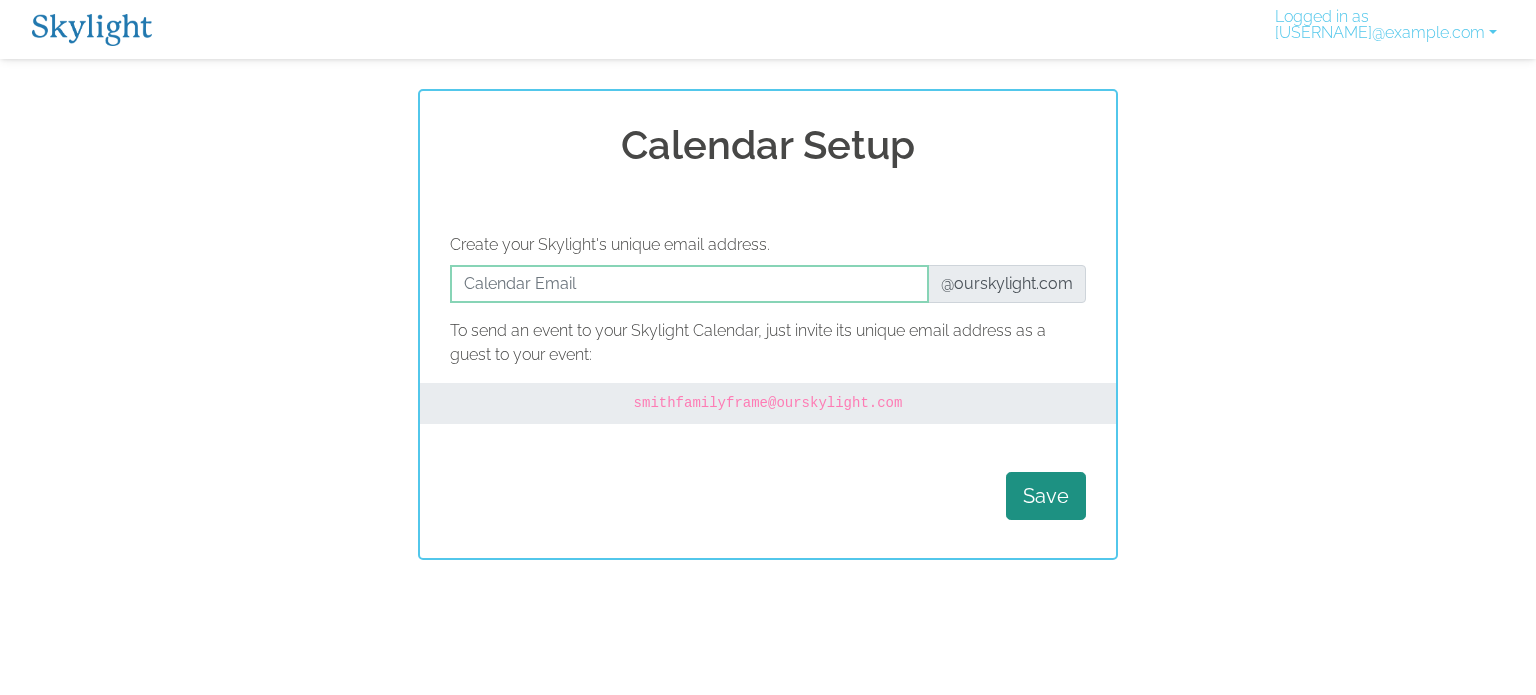 scroll, scrollTop: 0, scrollLeft: 0, axis: both 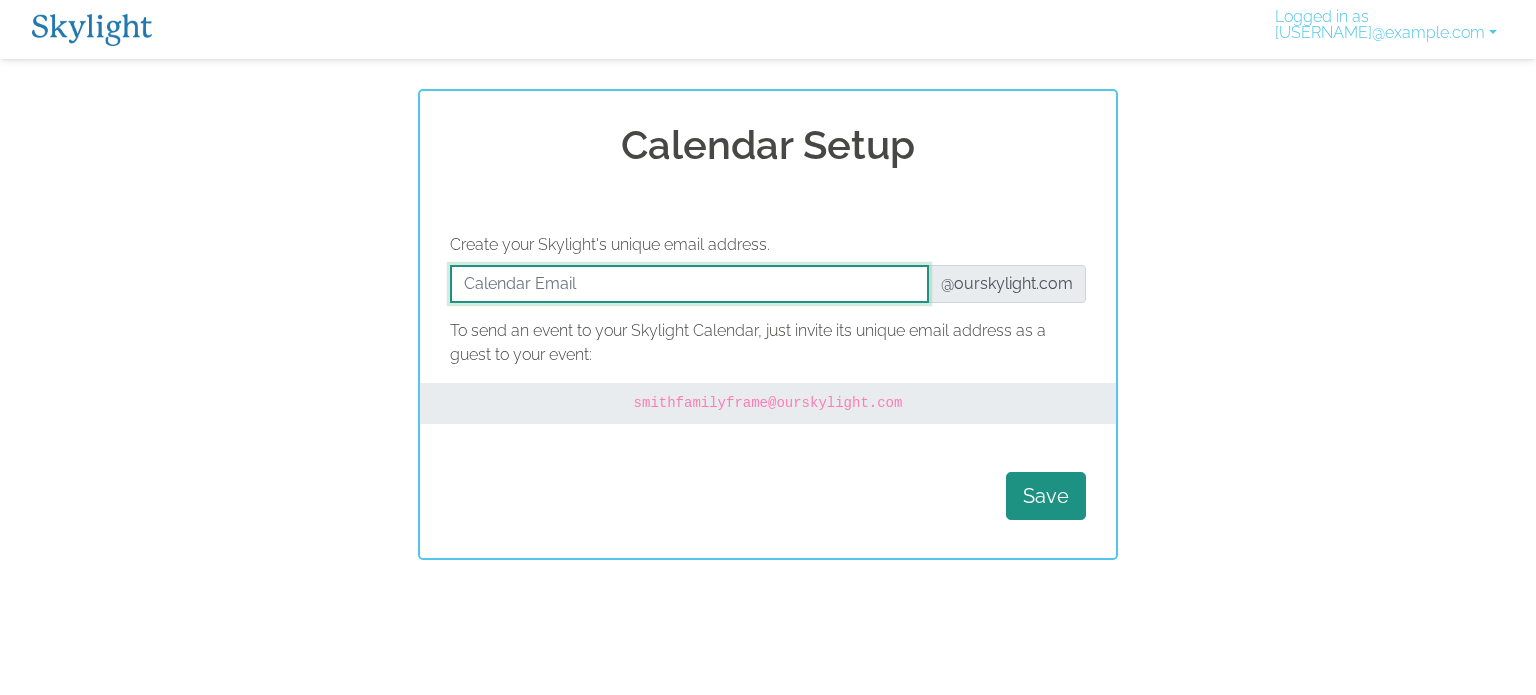 click at bounding box center (689, 284) 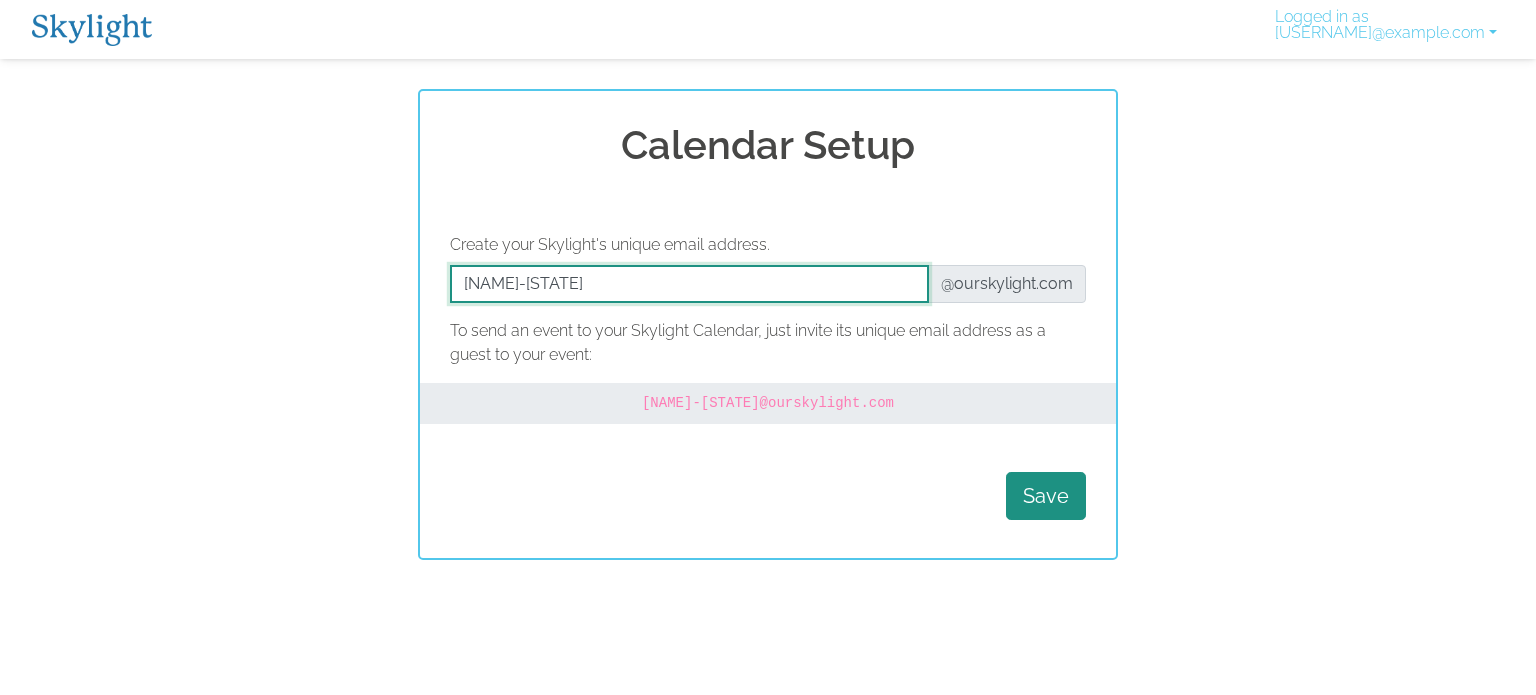 type on "[NAME]-[STATE]" 